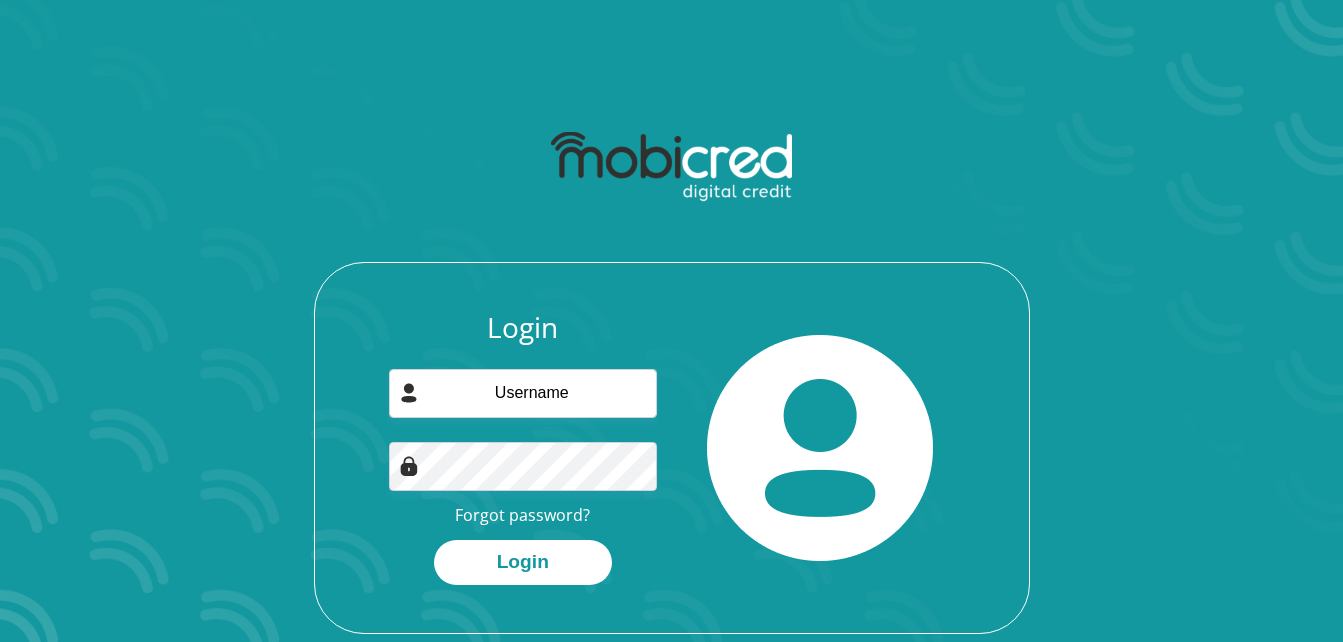 scroll, scrollTop: 0, scrollLeft: 0, axis: both 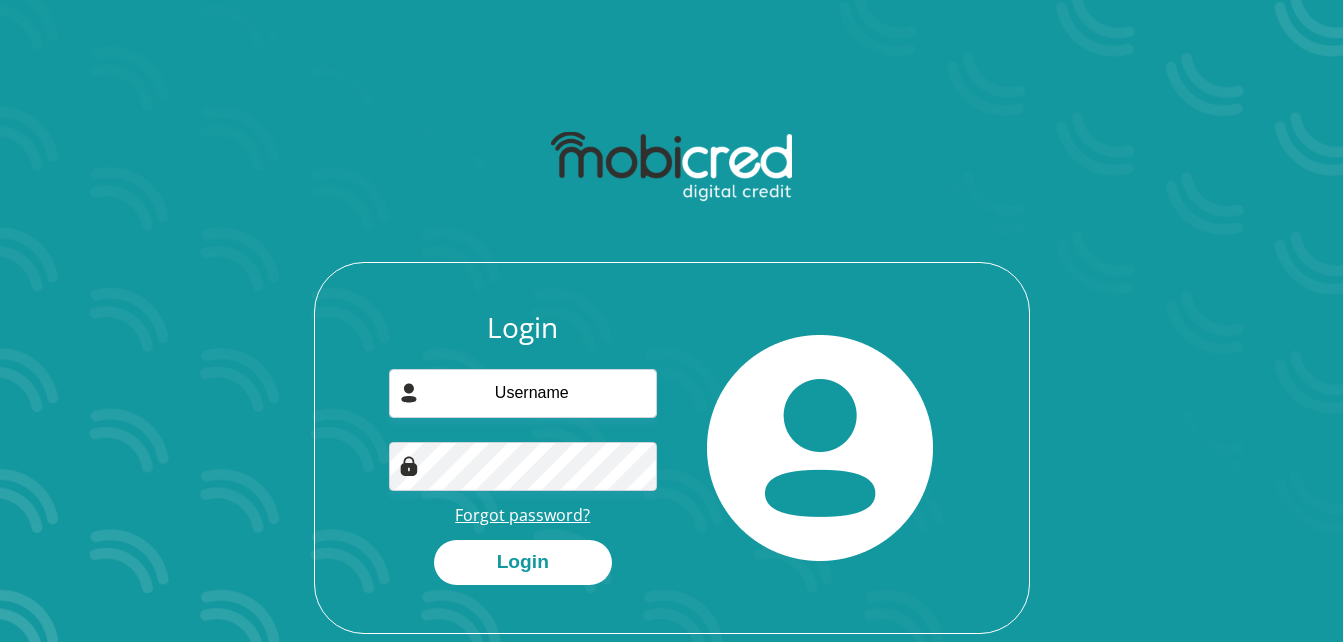 click on "Forgot password?" at bounding box center (522, 515) 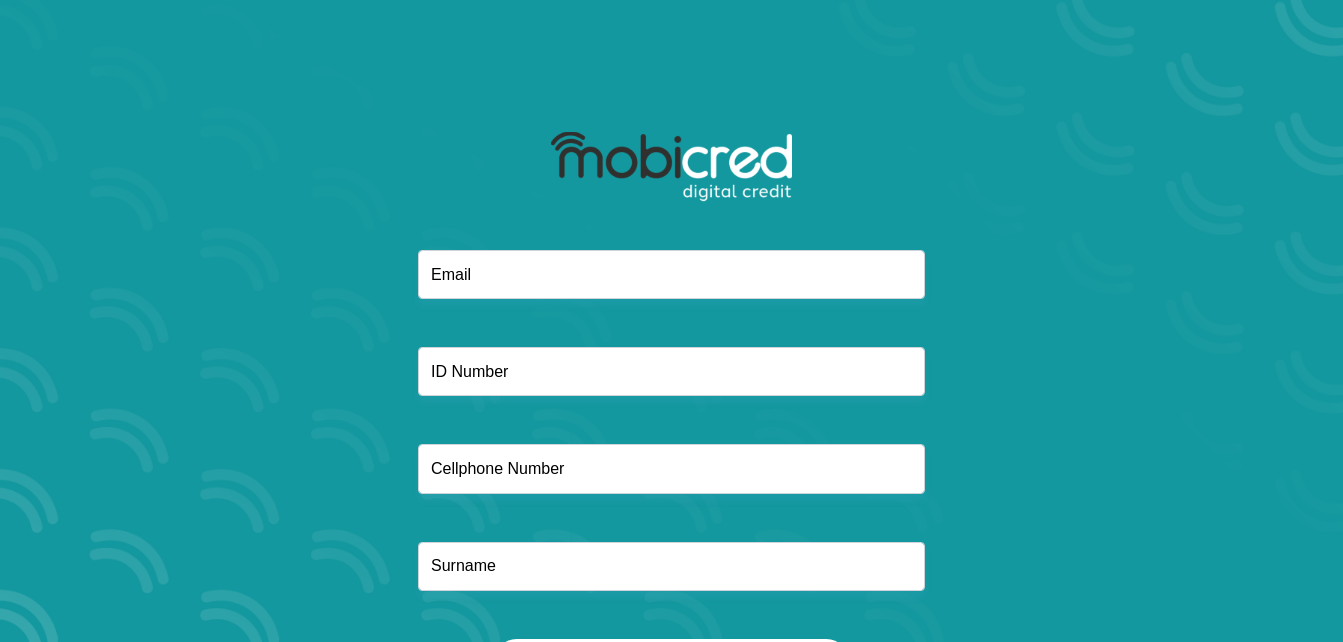 scroll, scrollTop: 0, scrollLeft: 0, axis: both 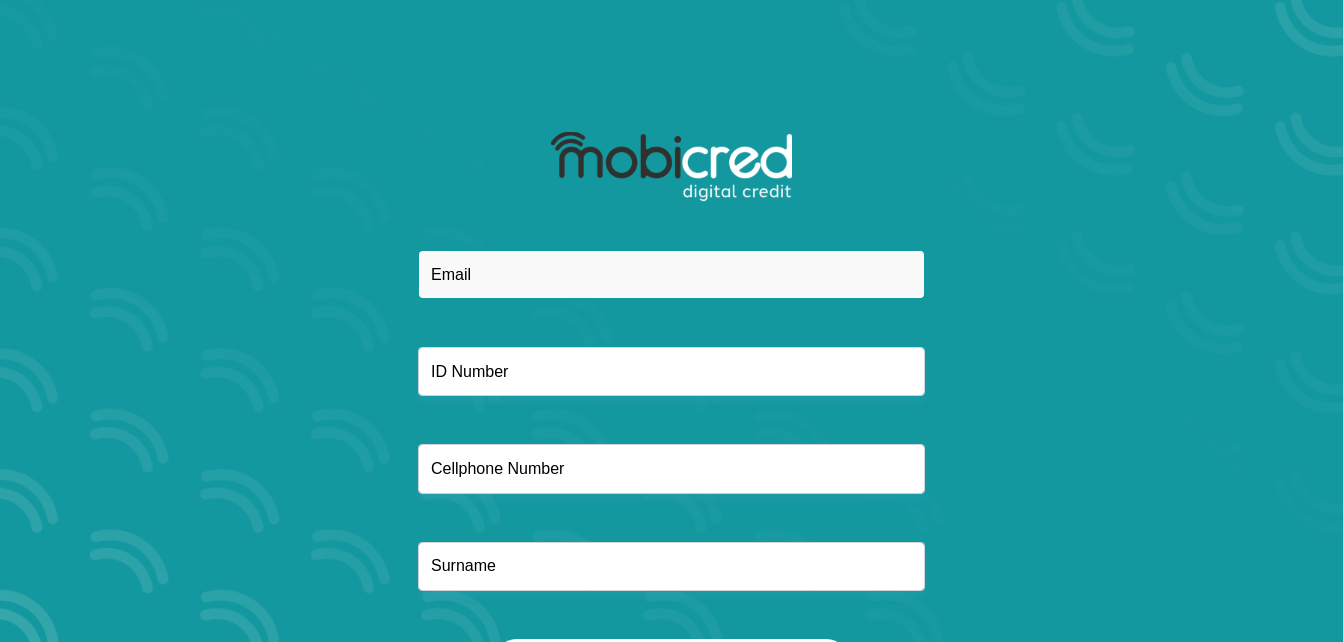 click at bounding box center [671, 274] 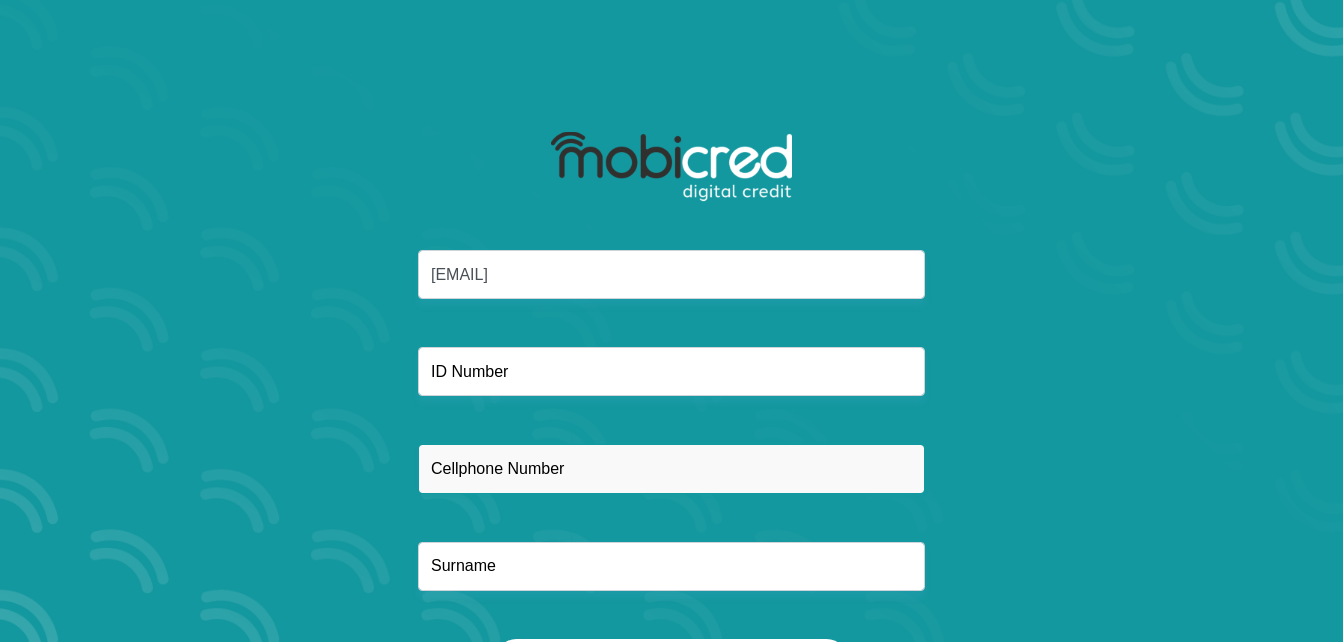 type on "0722747723" 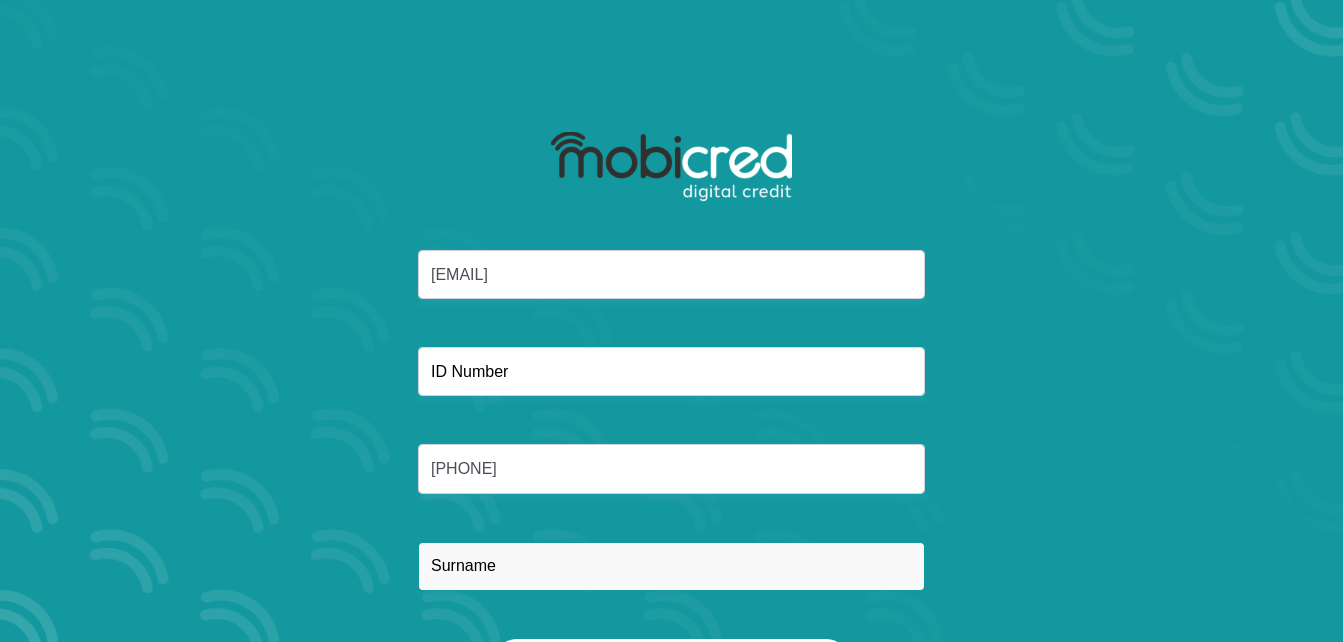 type on "MajoZI" 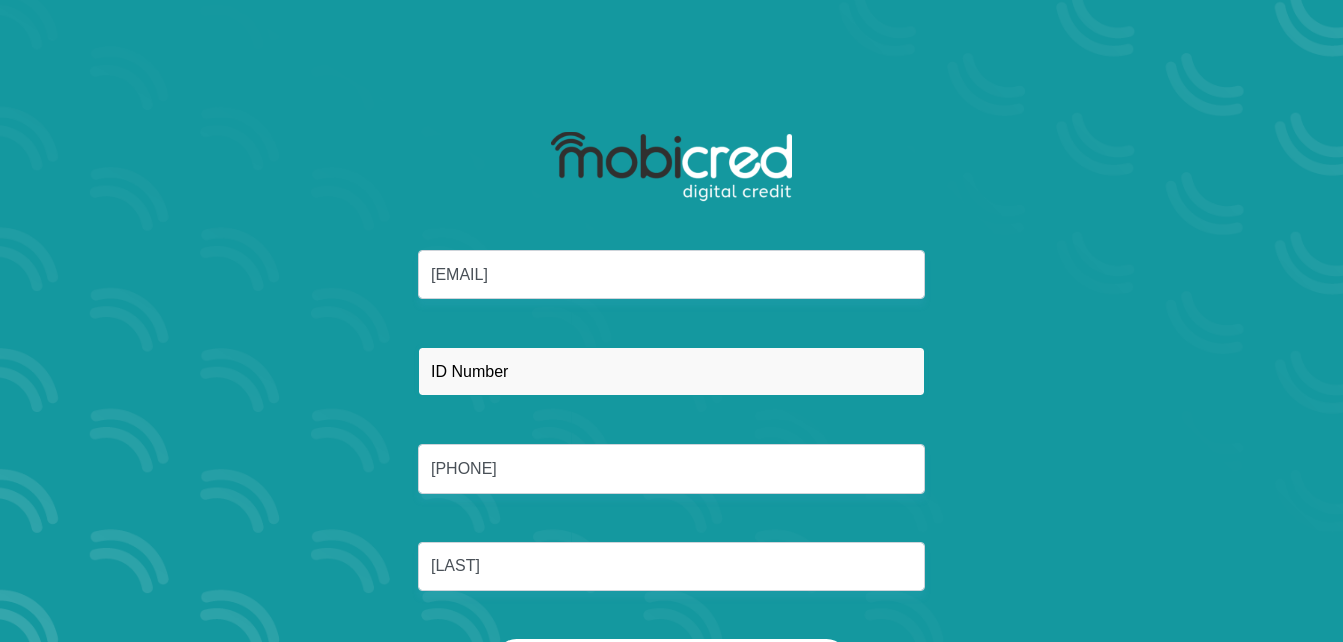click at bounding box center (671, 371) 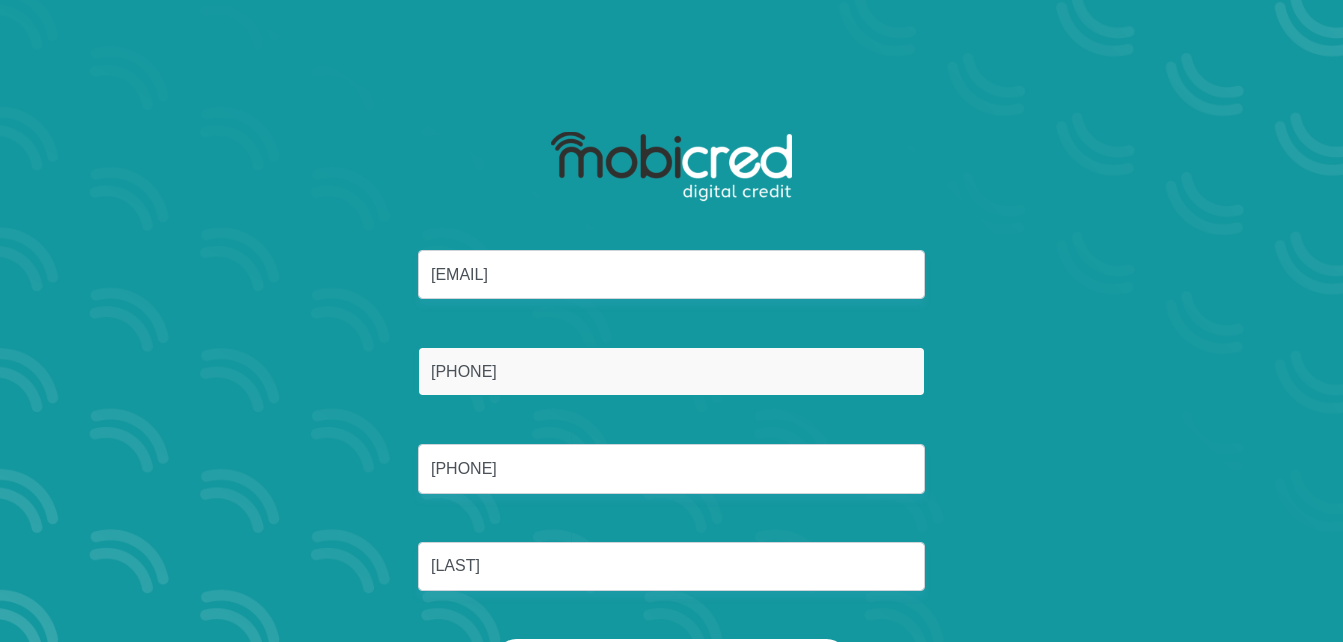 type on "6404195338080" 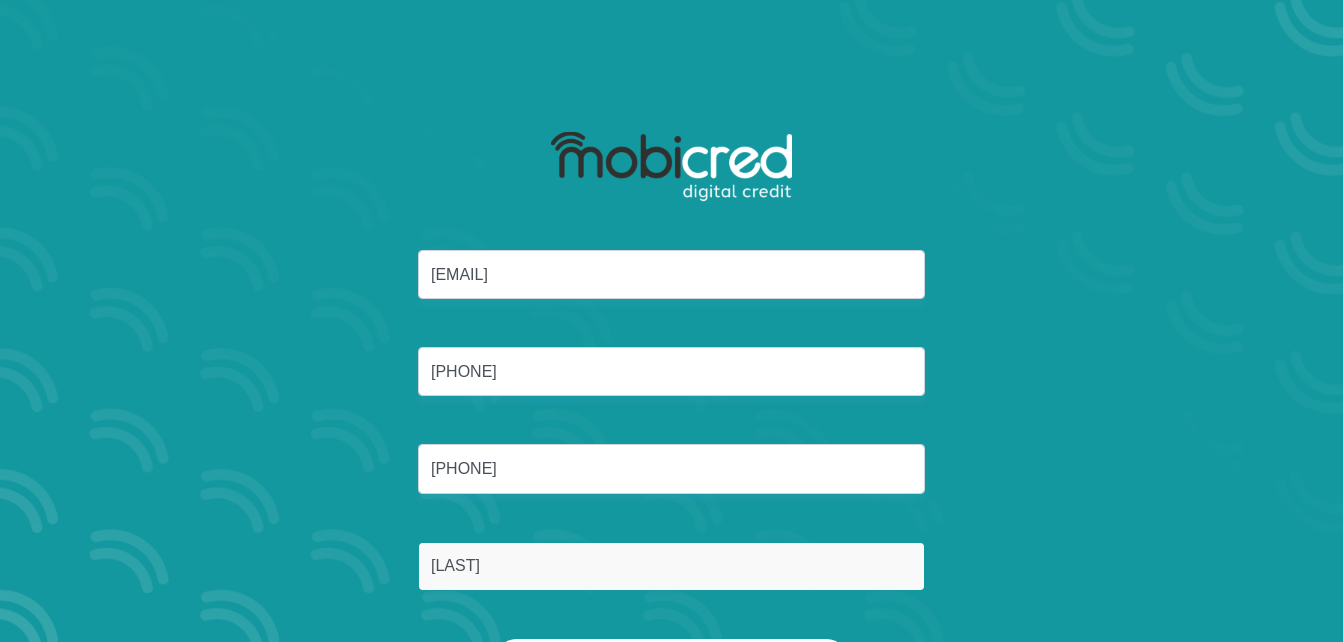 click on "MajoZI" at bounding box center (671, 566) 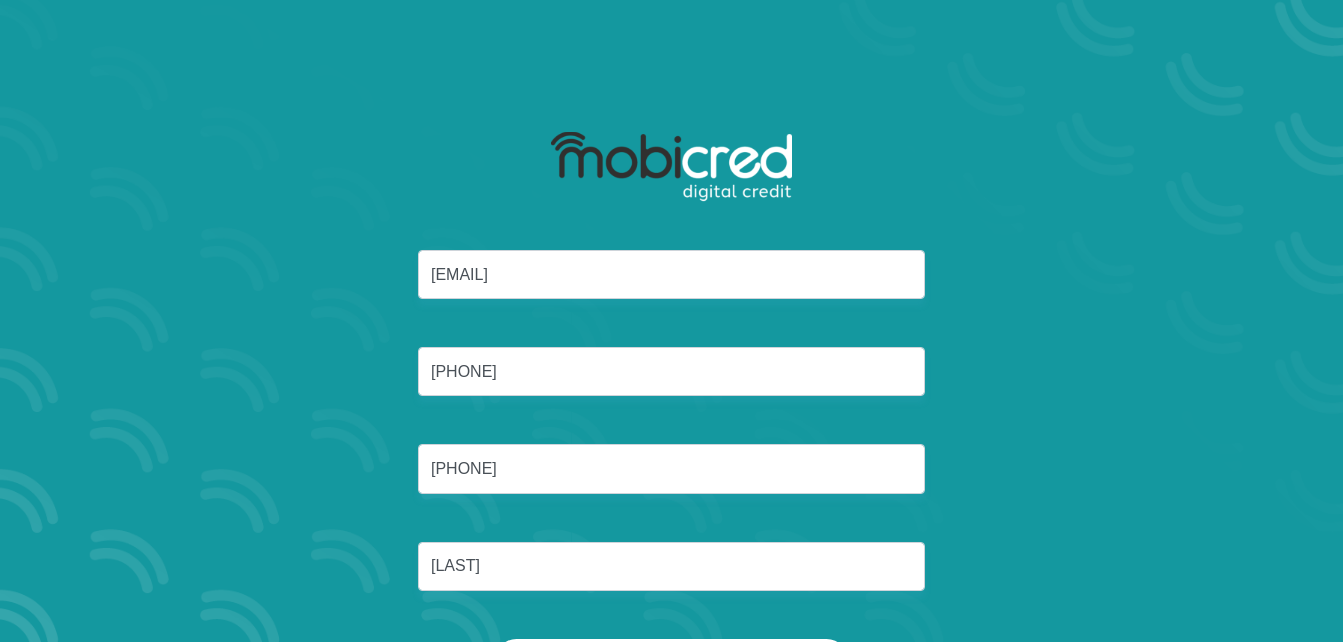 click on "richardmajezi@gmail.com
6404195338080
0722747723
Majozi" at bounding box center (672, 444) 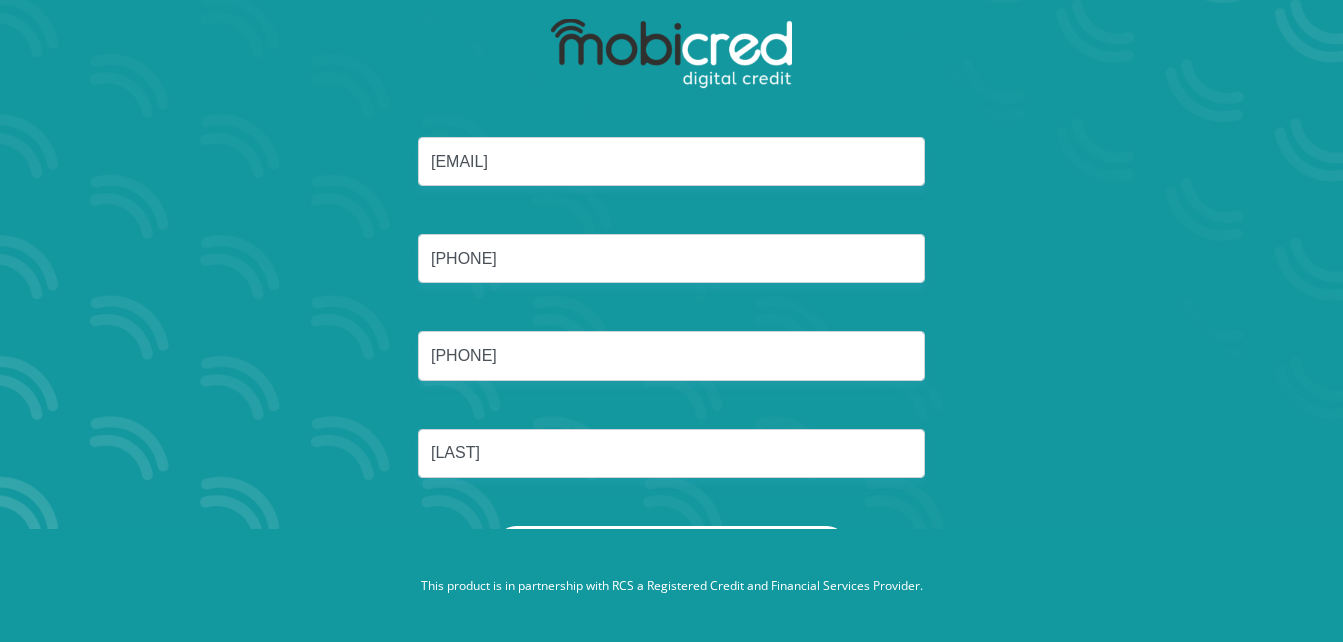 scroll, scrollTop: 114, scrollLeft: 0, axis: vertical 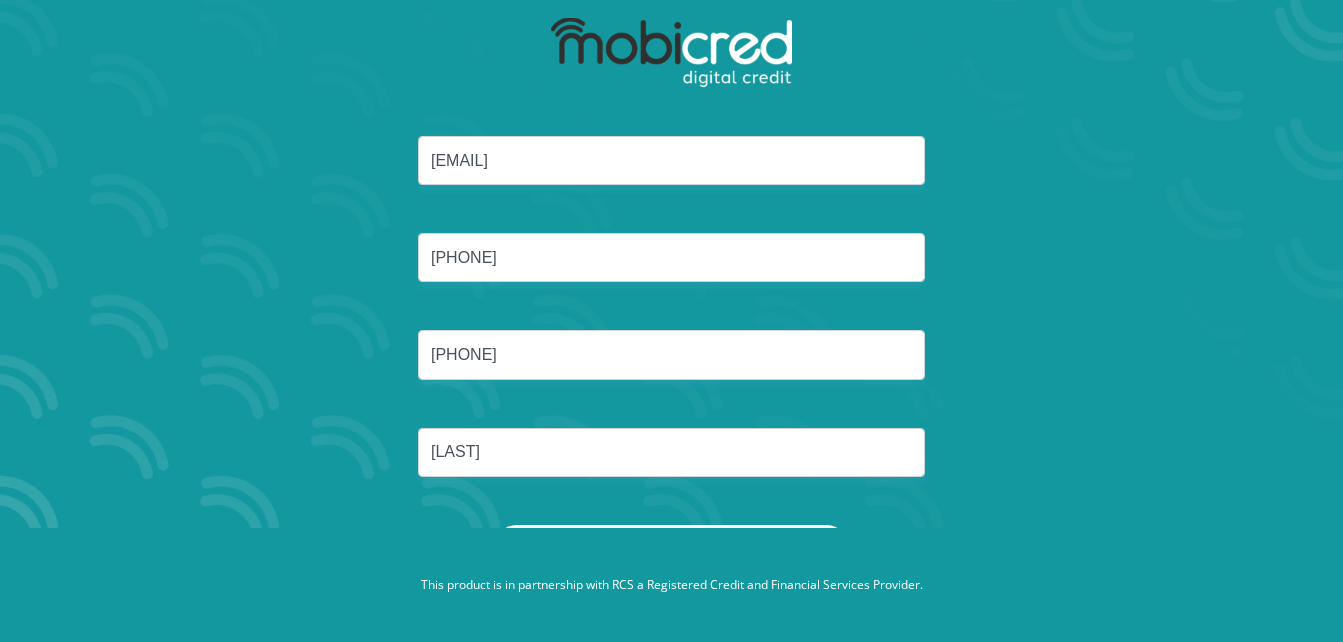 click on "This product is in partnership with RCS a Registered Credit and Financial Services Provider." at bounding box center (671, 585) 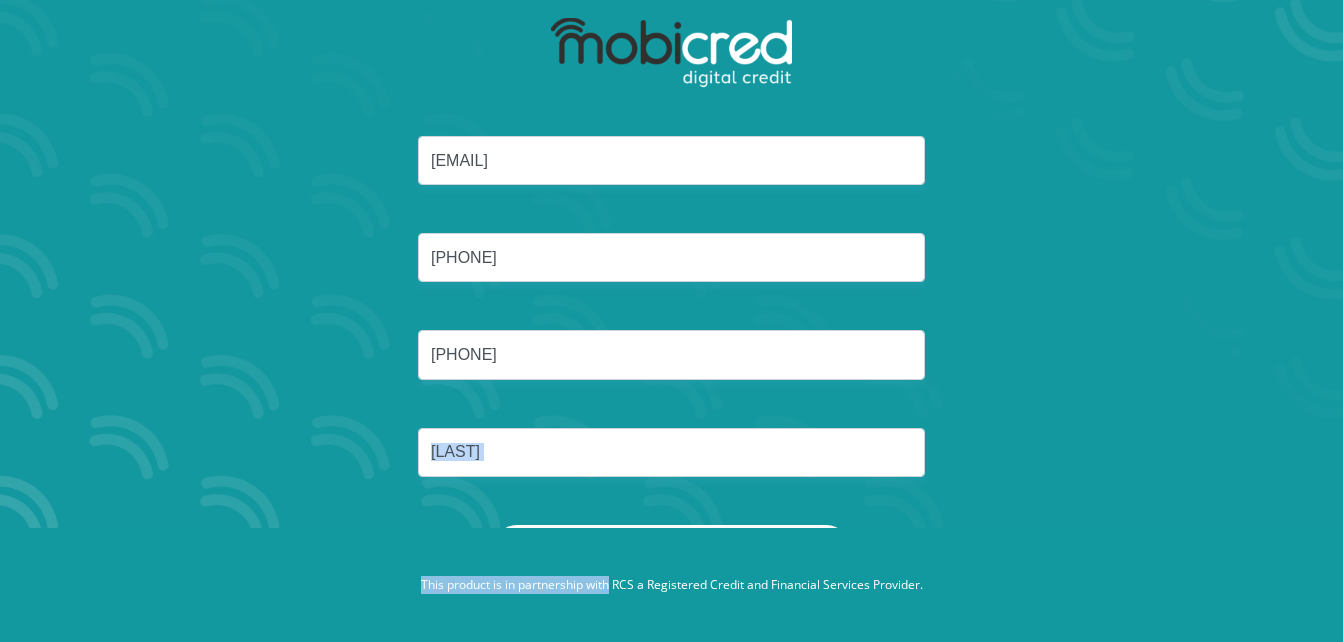 drag, startPoint x: 619, startPoint y: 521, endPoint x: 511, endPoint y: 511, distance: 108.461975 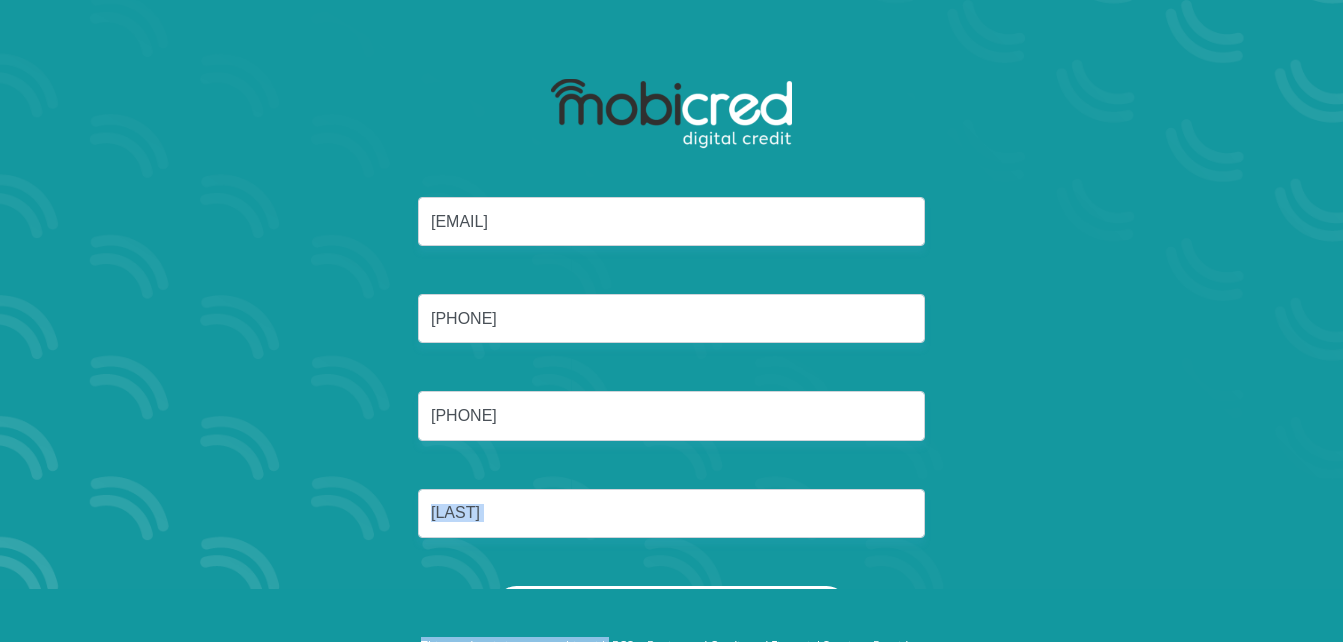 scroll, scrollTop: 0, scrollLeft: 0, axis: both 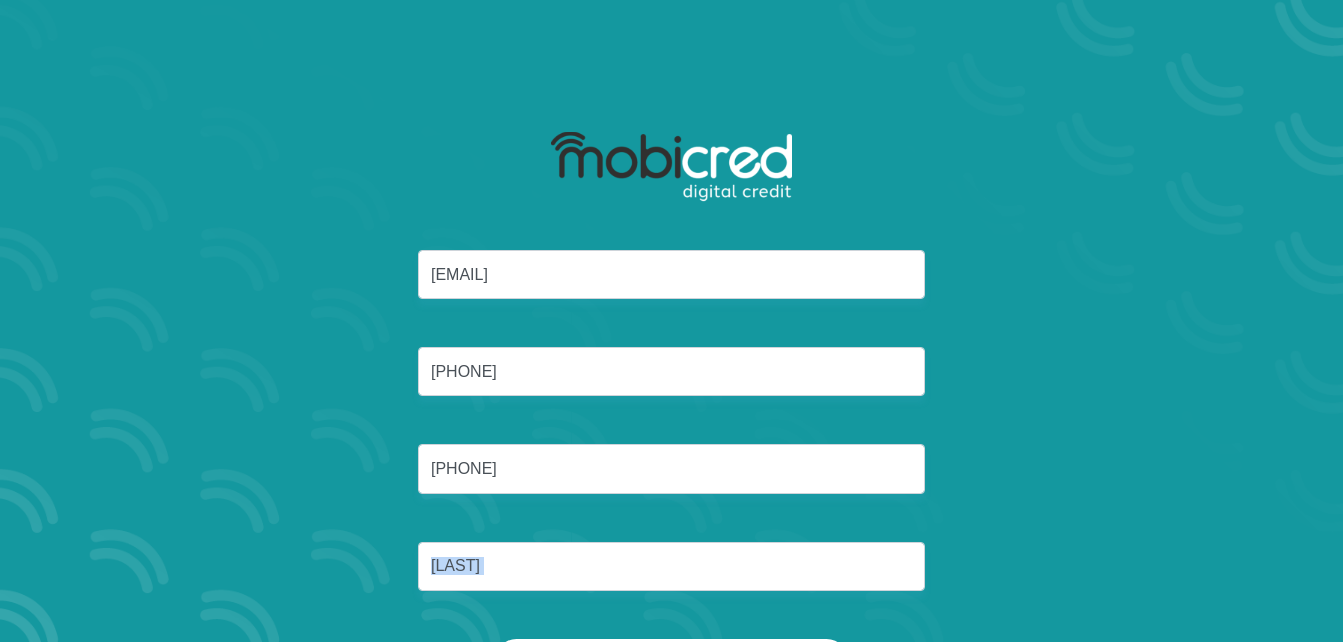 click on "richardmajezi@gmail.com
6404195338080
0722747723
Majozi" at bounding box center (672, 444) 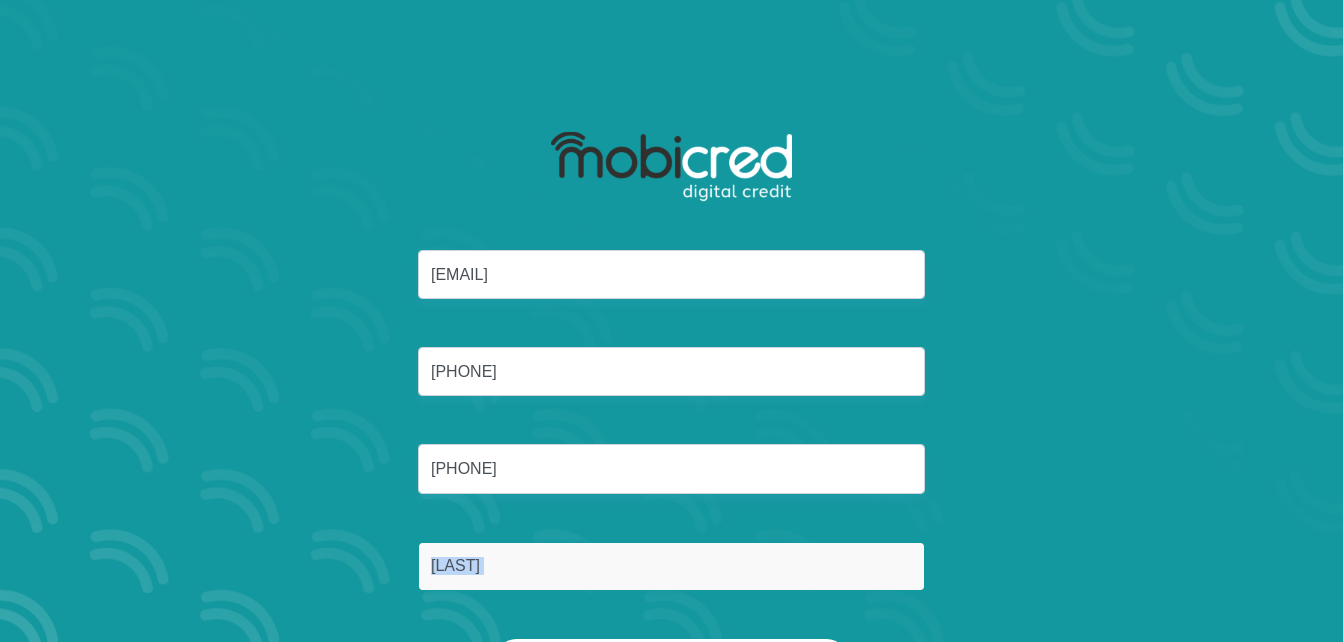 click on "Majozi" at bounding box center (671, 566) 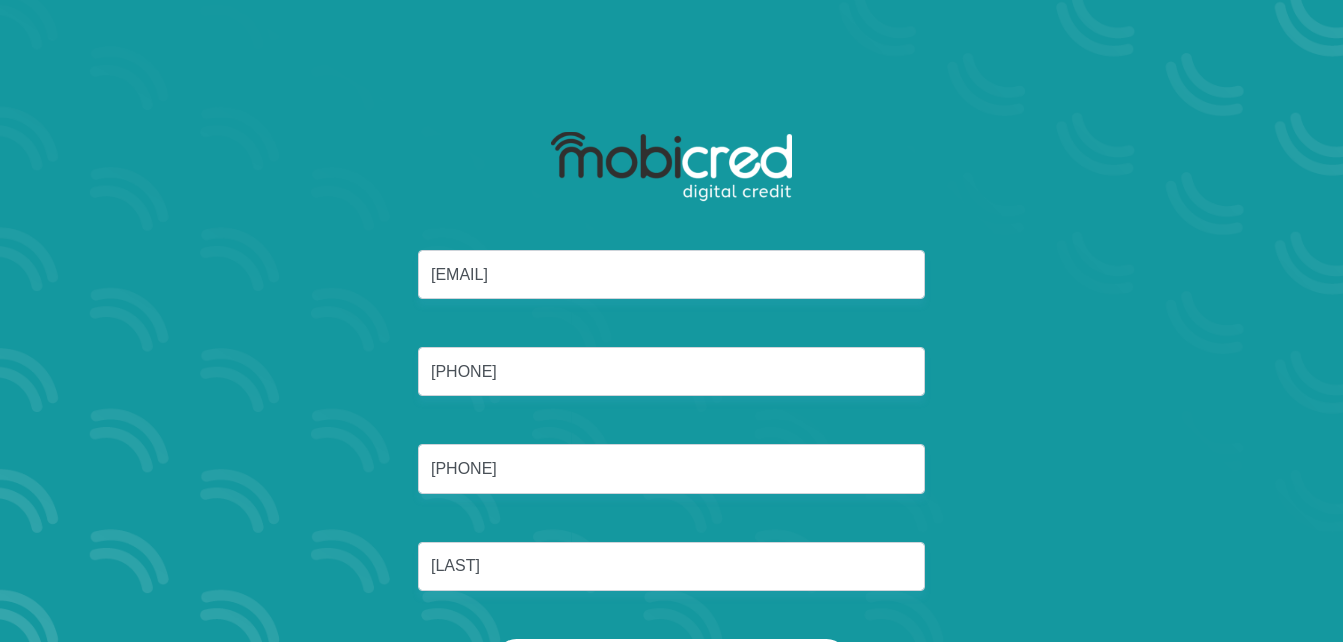 drag, startPoint x: 238, startPoint y: 541, endPoint x: 258, endPoint y: 533, distance: 21.540659 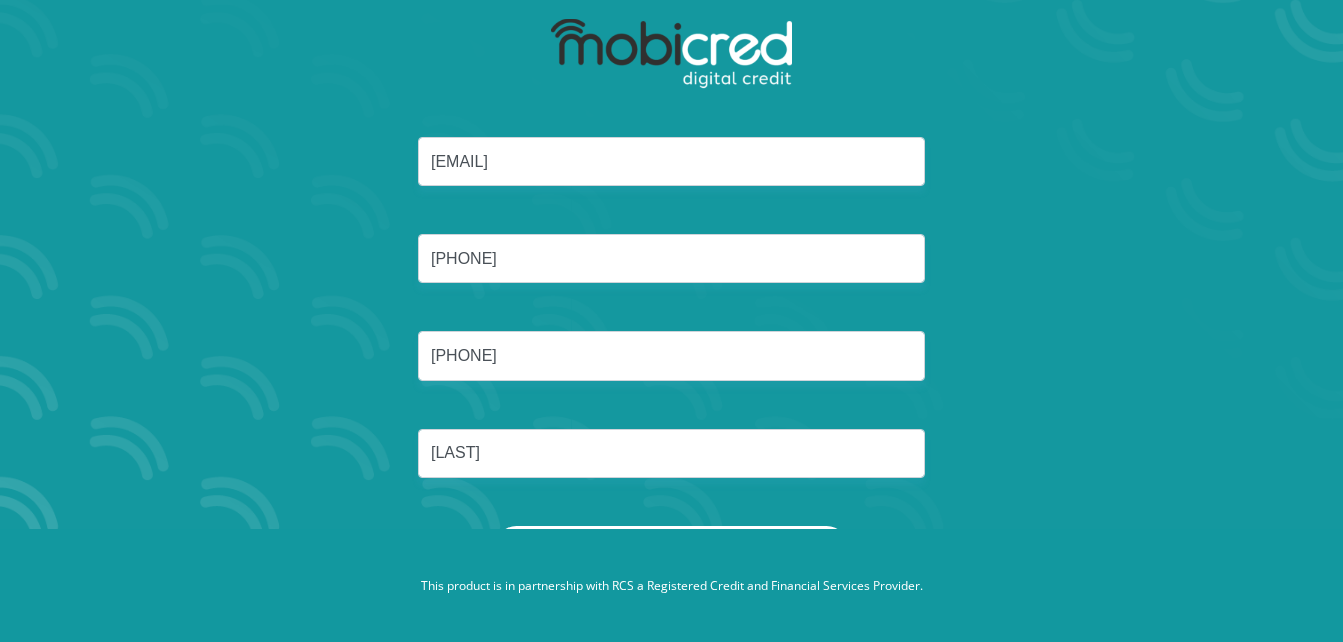 scroll, scrollTop: 114, scrollLeft: 0, axis: vertical 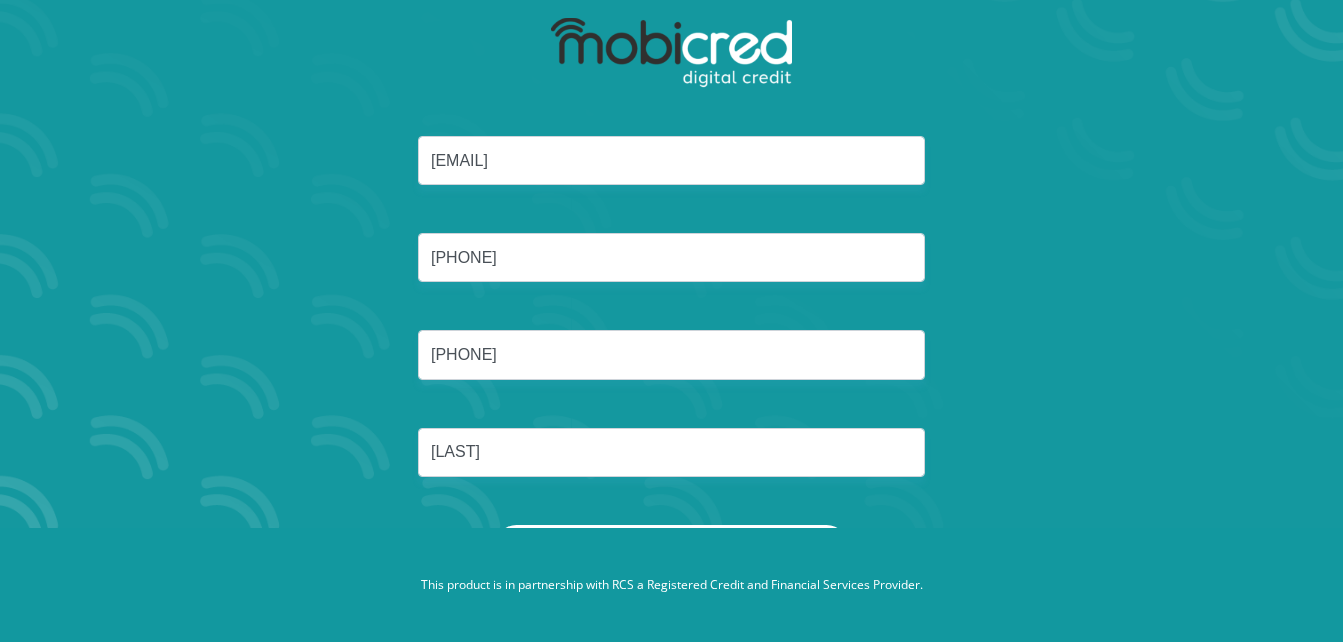 click on "This product is in partnership with RCS a Registered Credit and Financial Services Provider." at bounding box center [671, 585] 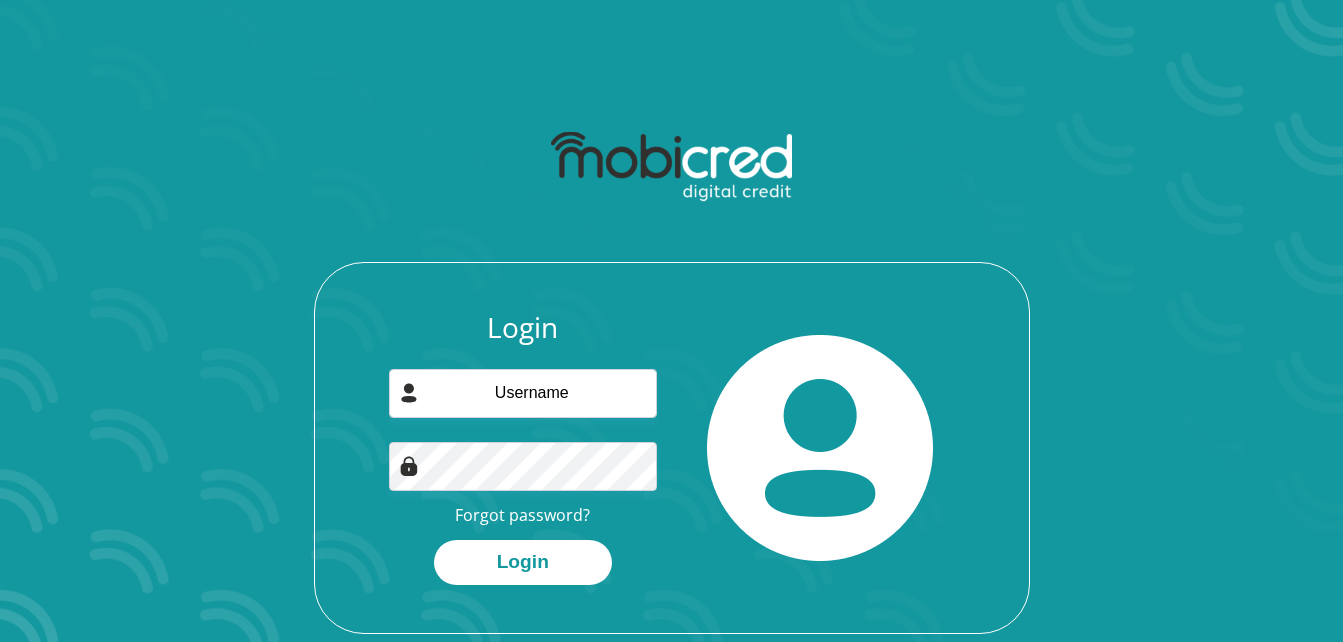 scroll, scrollTop: 0, scrollLeft: 0, axis: both 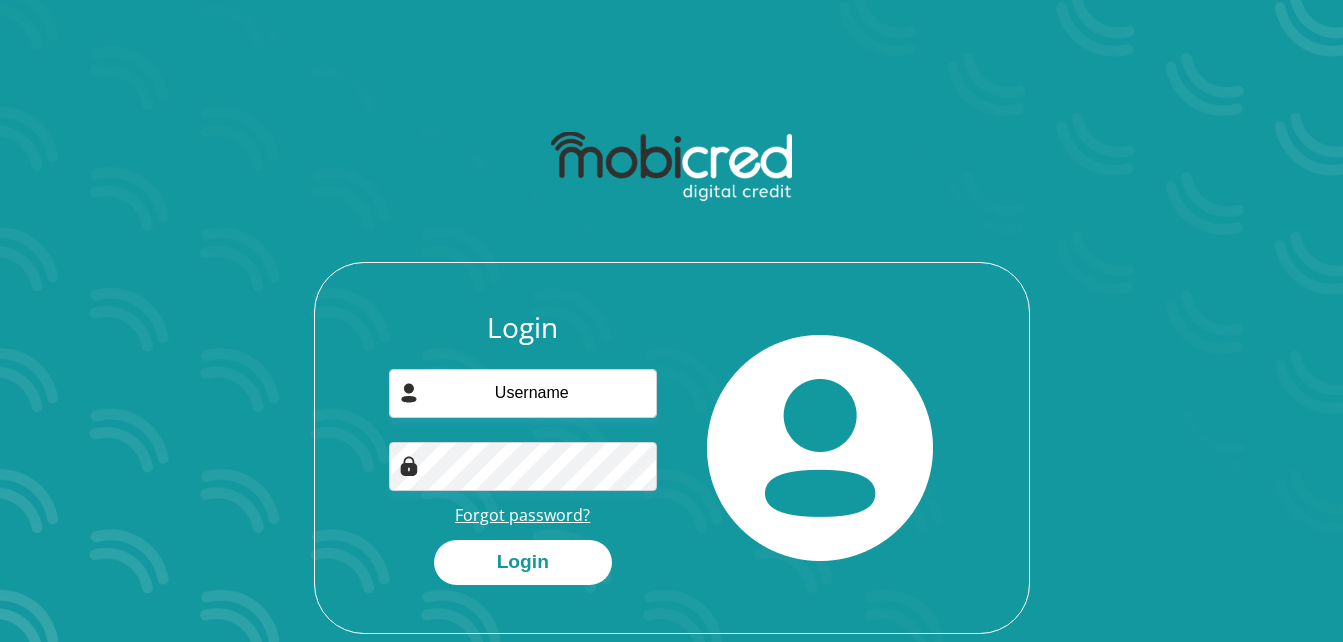 click on "Forgot password?" at bounding box center [522, 515] 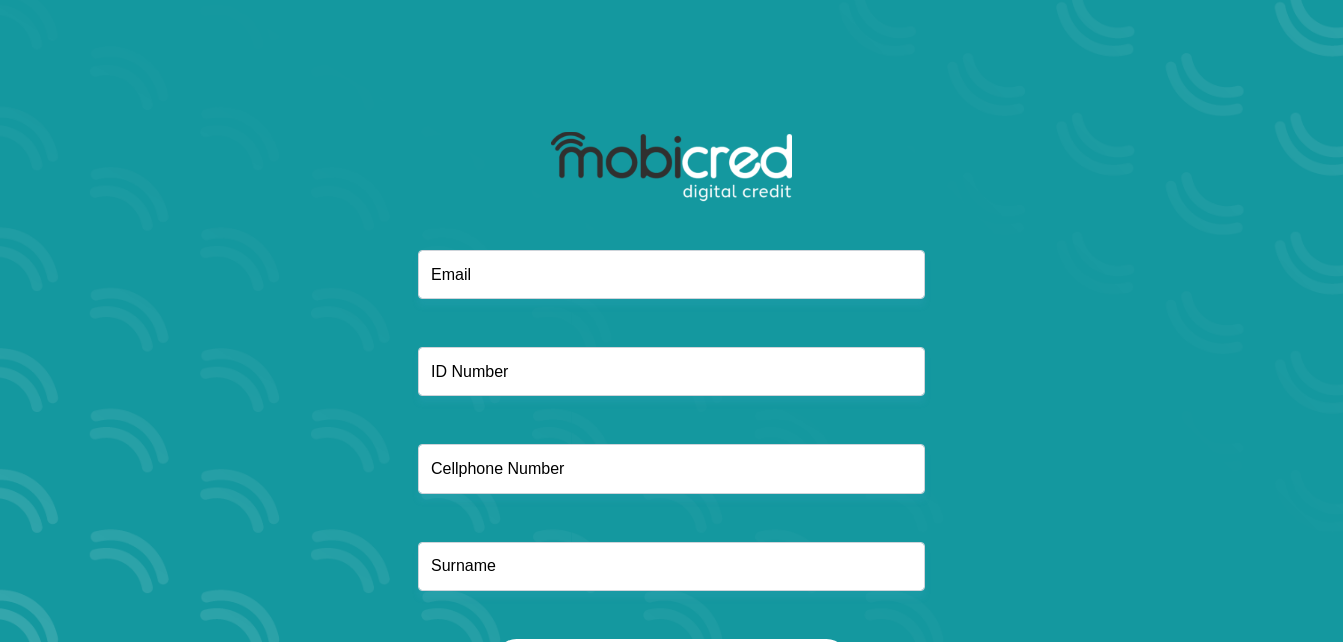 scroll, scrollTop: 0, scrollLeft: 0, axis: both 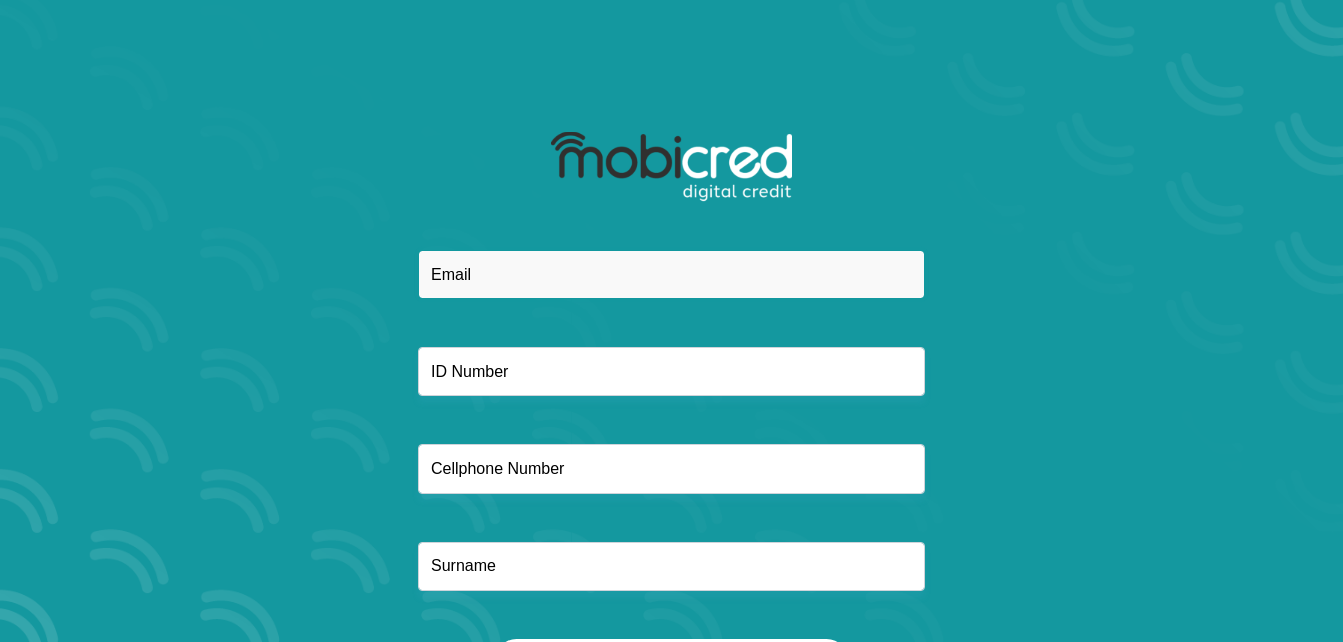 click at bounding box center (671, 274) 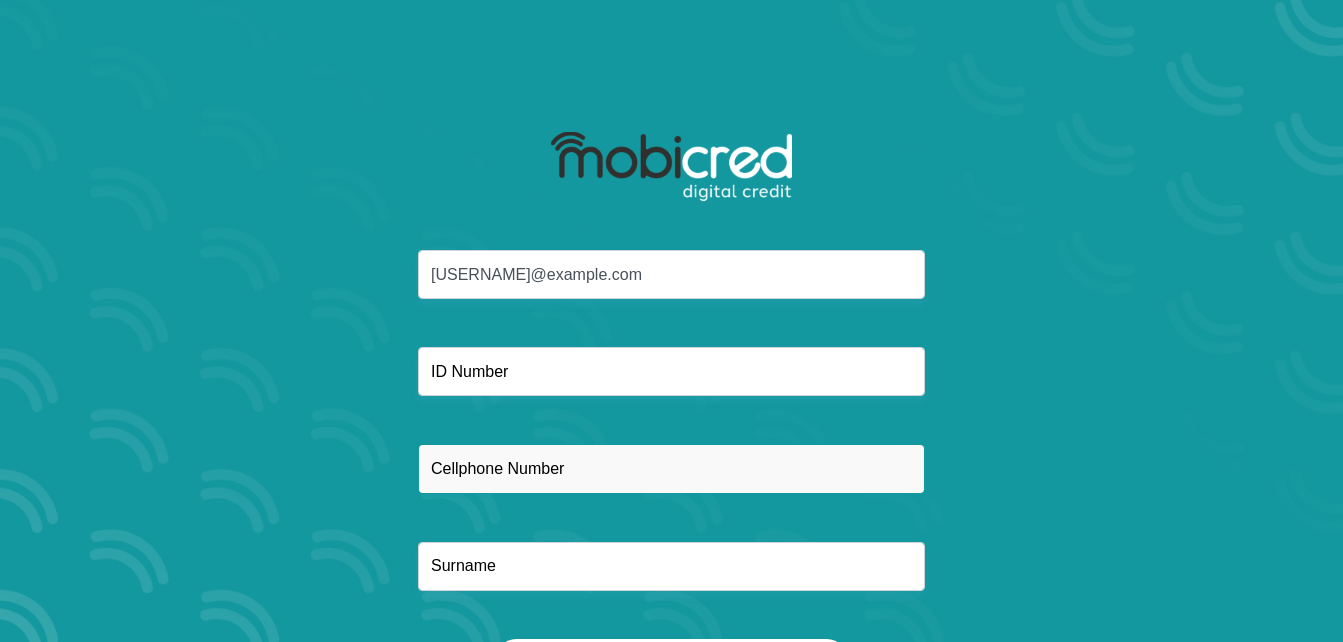 type on "0722747723" 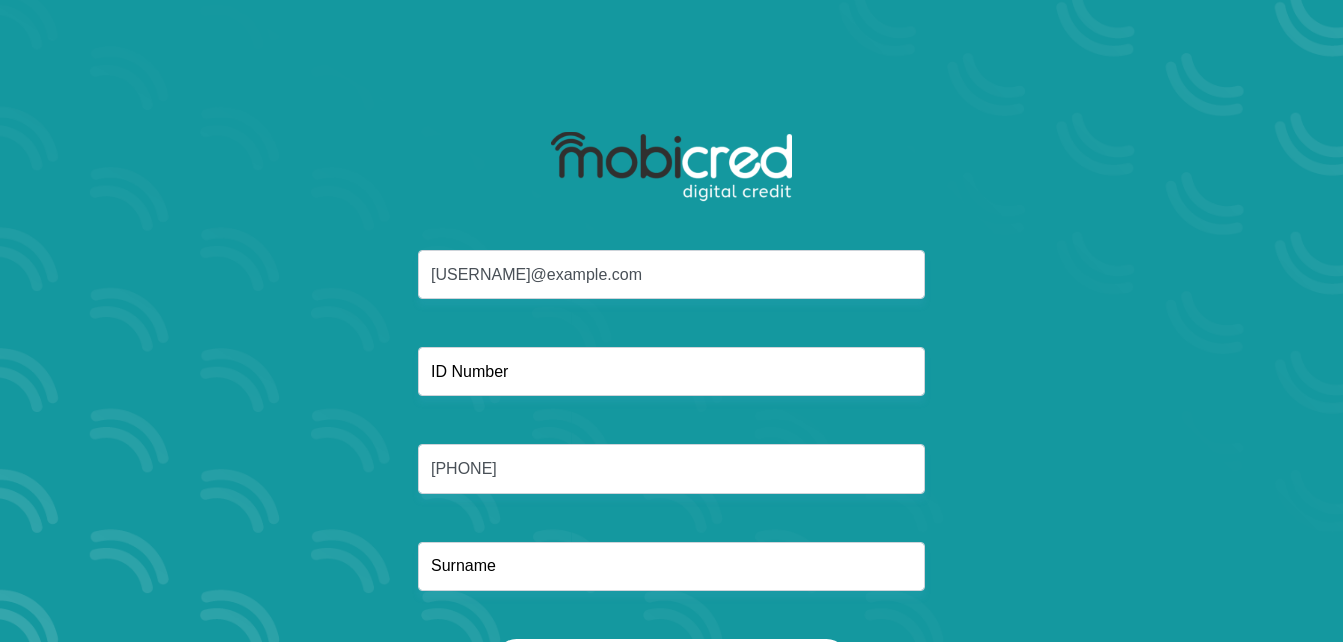 type on "Majoizi" 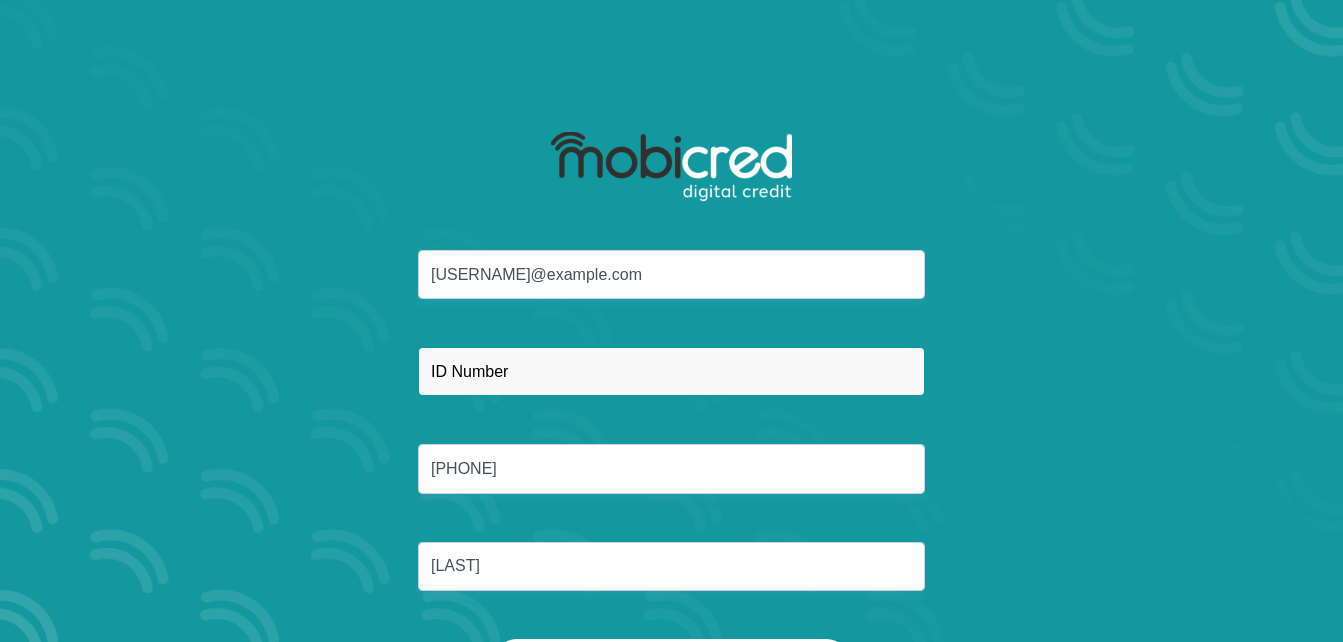 click at bounding box center [671, 371] 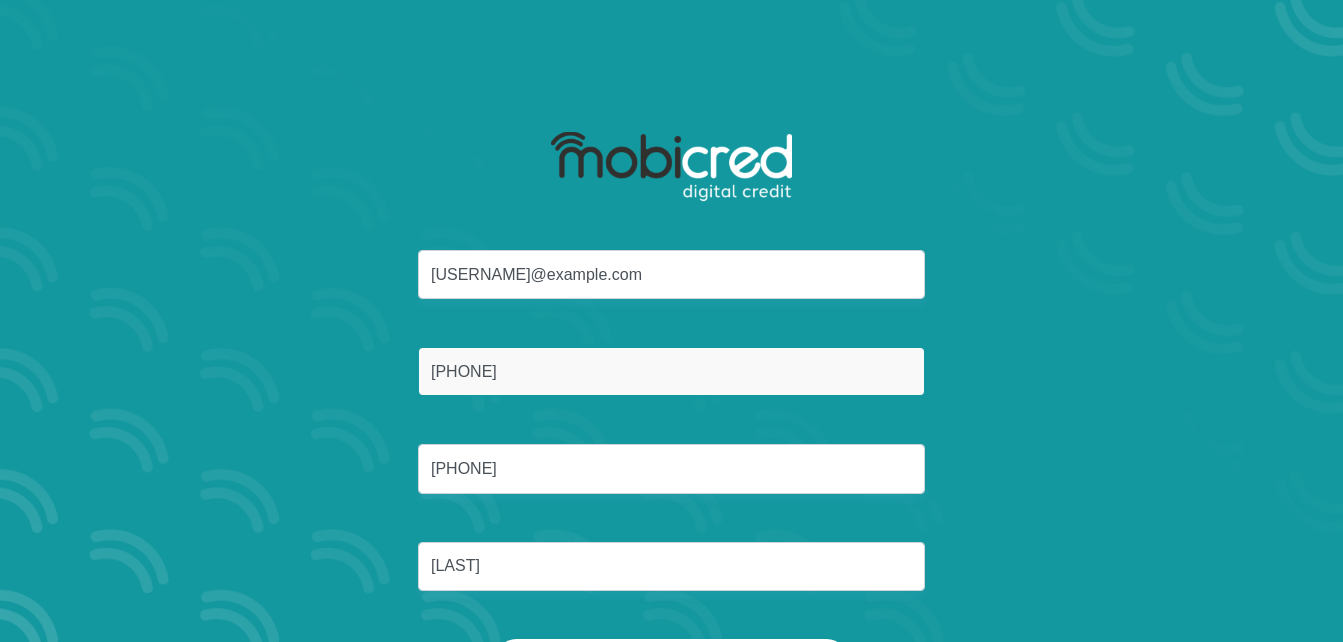 type on "6404195338080" 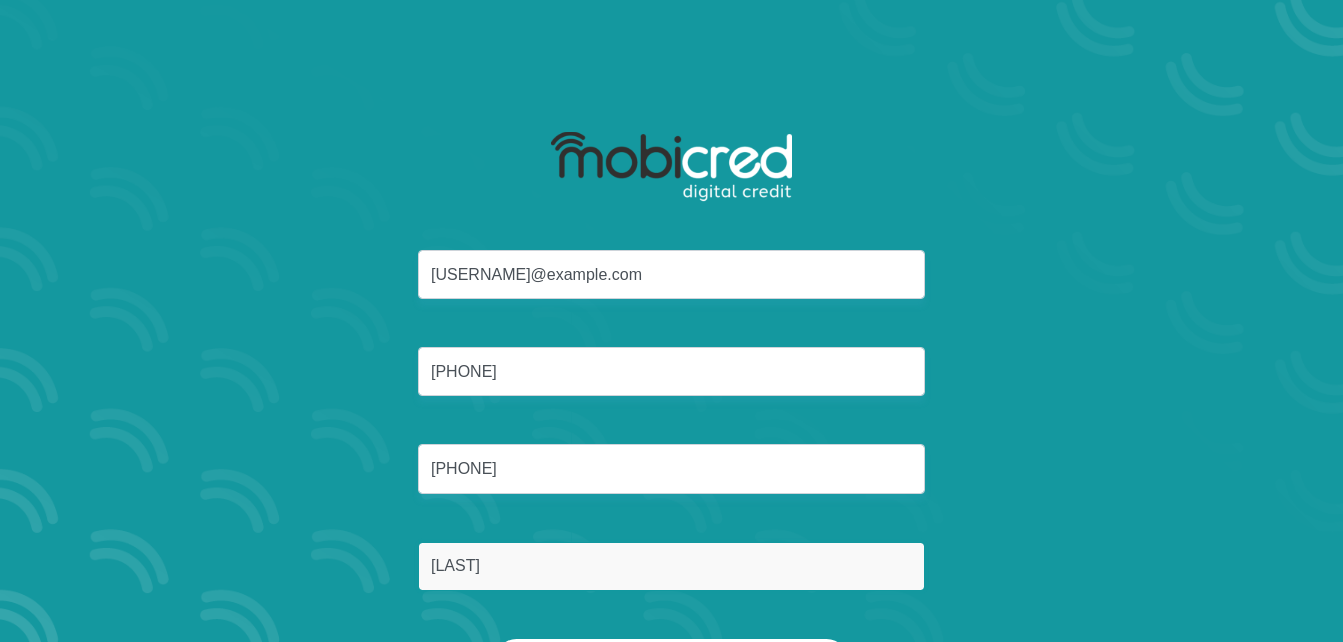 click on "Majoizi" at bounding box center (671, 566) 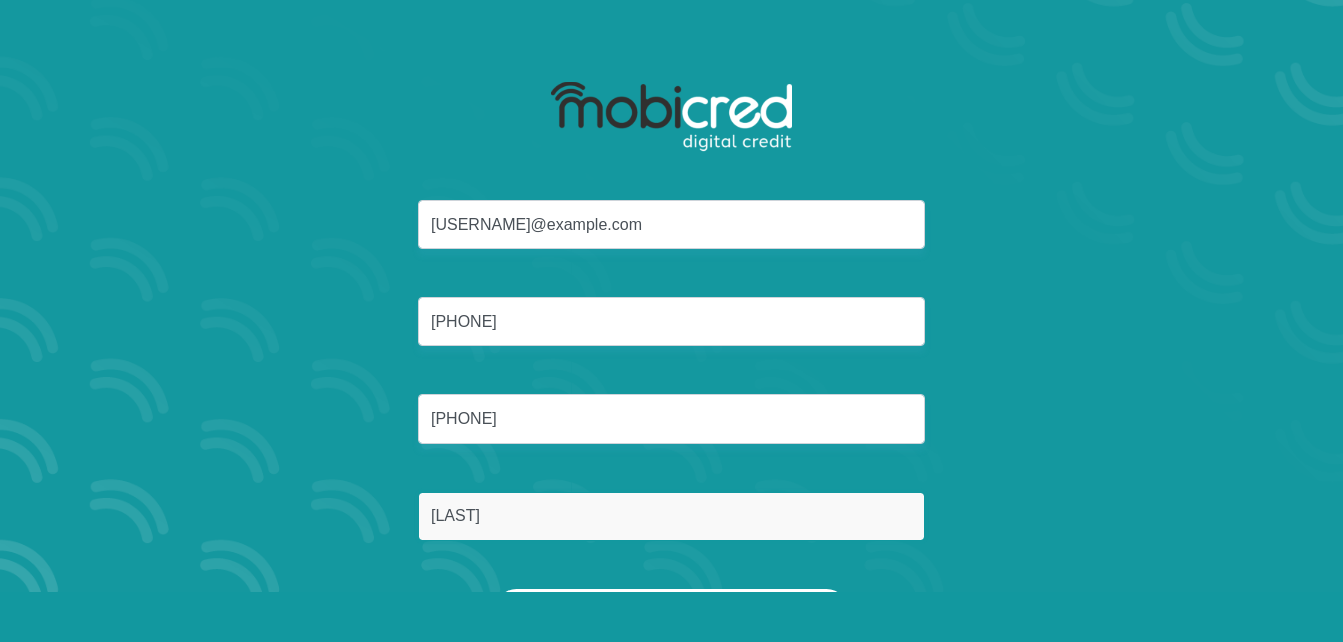 scroll, scrollTop: 114, scrollLeft: 0, axis: vertical 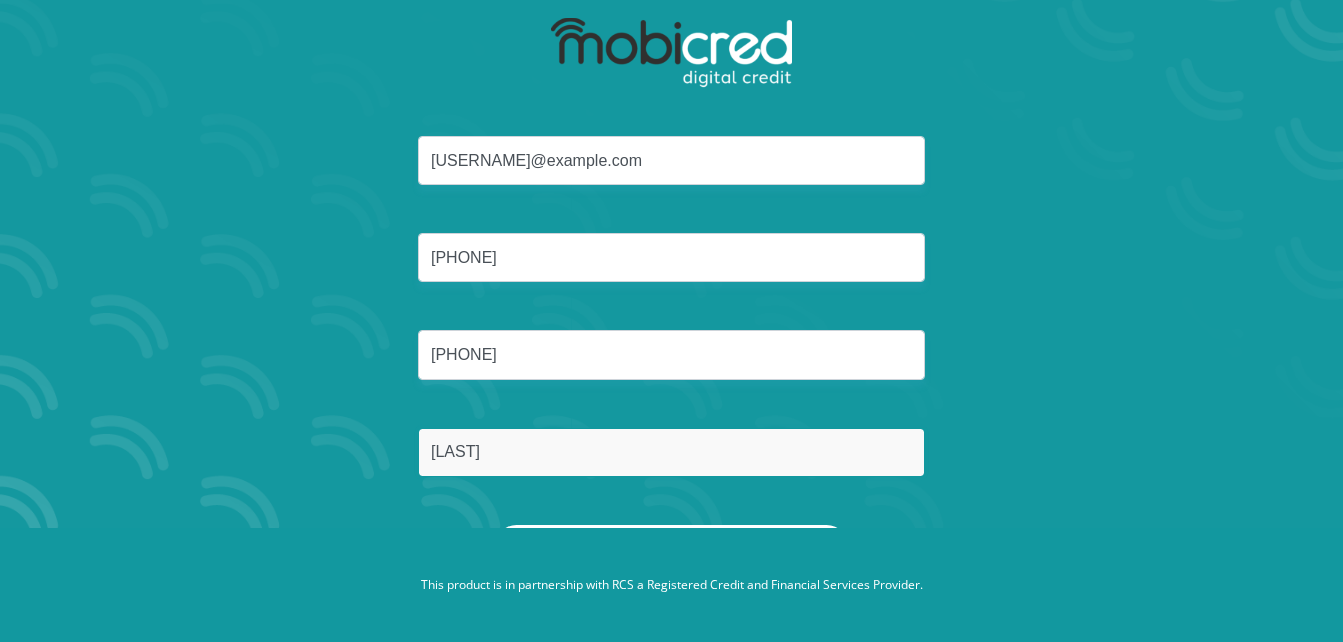 type on "Majozi" 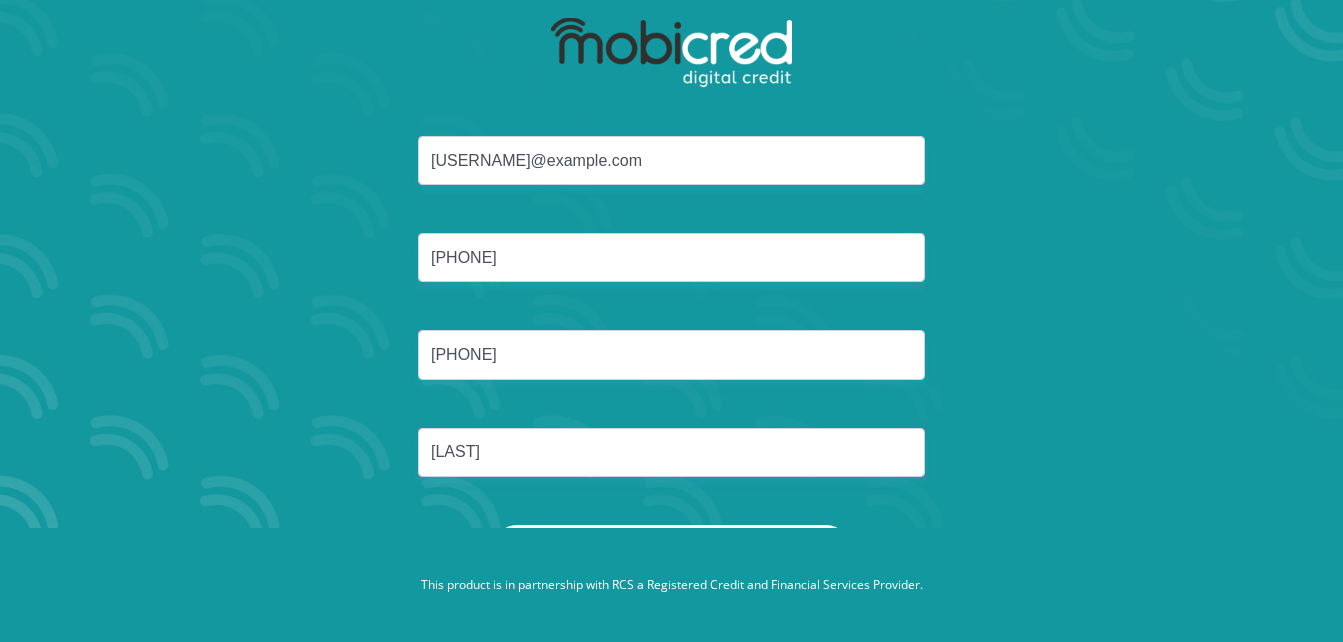 click on "This product is in partnership with RCS a Registered Credit and Financial Services Provider." at bounding box center (671, 585) 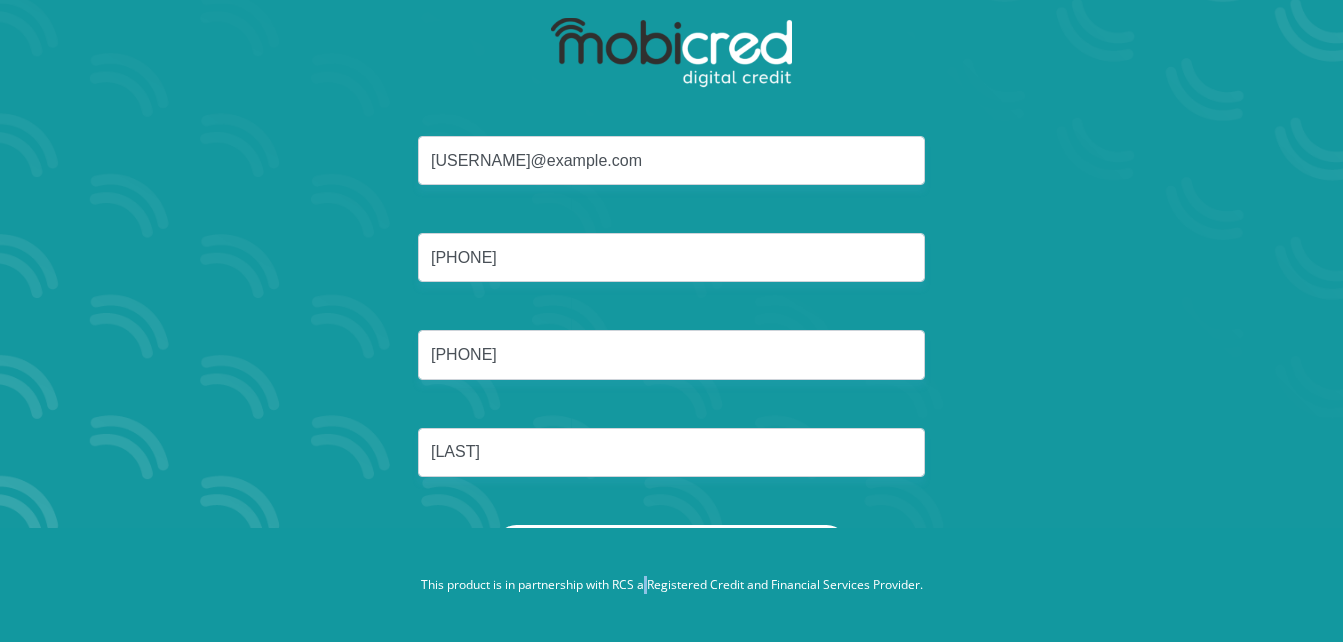 click on "This product is in partnership with RCS a Registered Credit and Financial Services Provider." at bounding box center [671, 585] 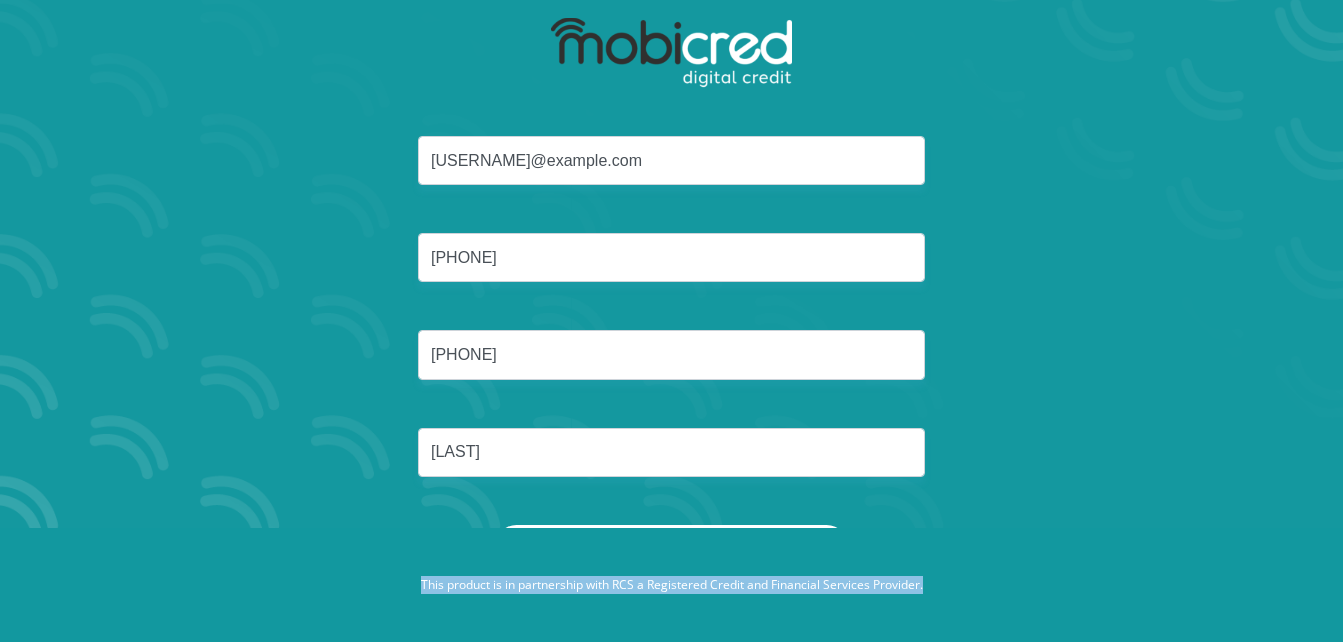 click on "This product is in partnership with RCS a Registered Credit and Financial Services Provider." at bounding box center [671, 585] 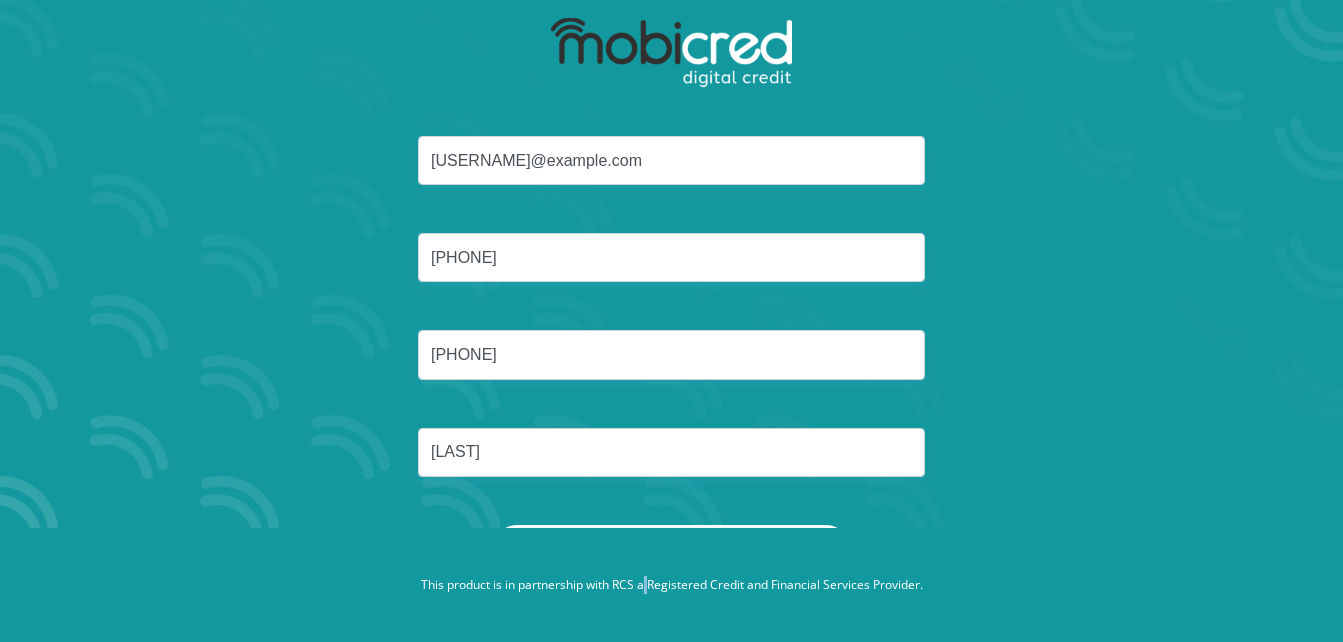 click on "This product is in partnership with RCS a Registered Credit and Financial Services Provider." at bounding box center (671, 585) 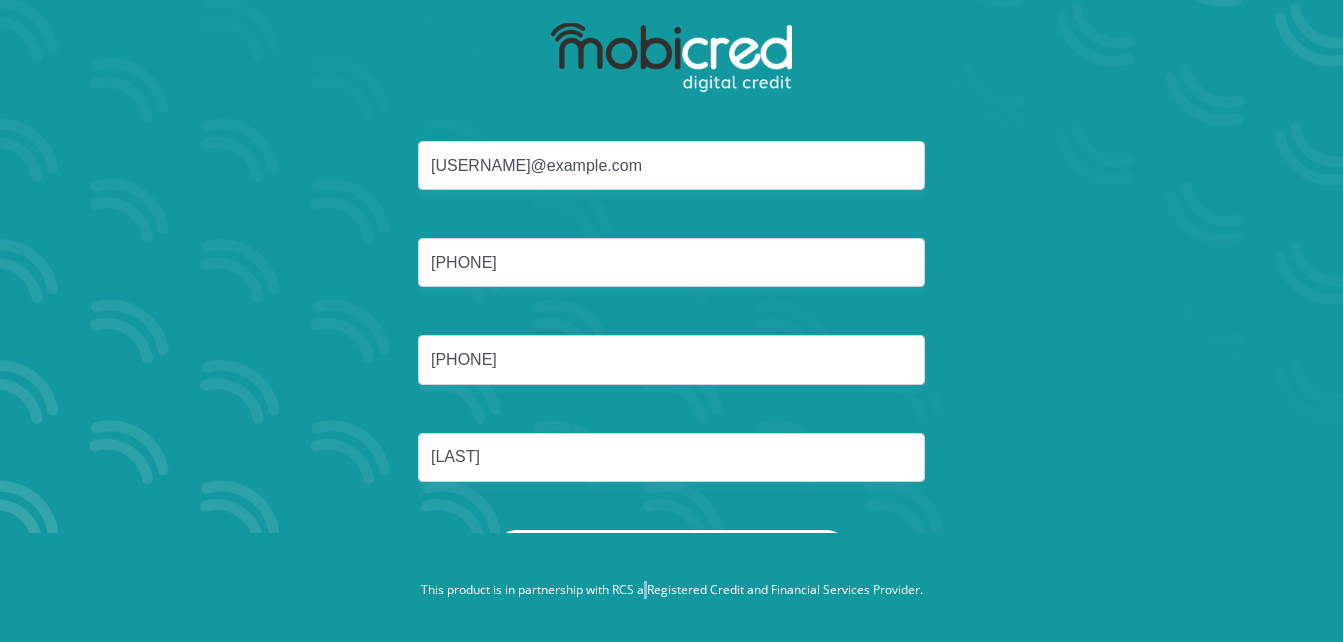 scroll, scrollTop: 114, scrollLeft: 0, axis: vertical 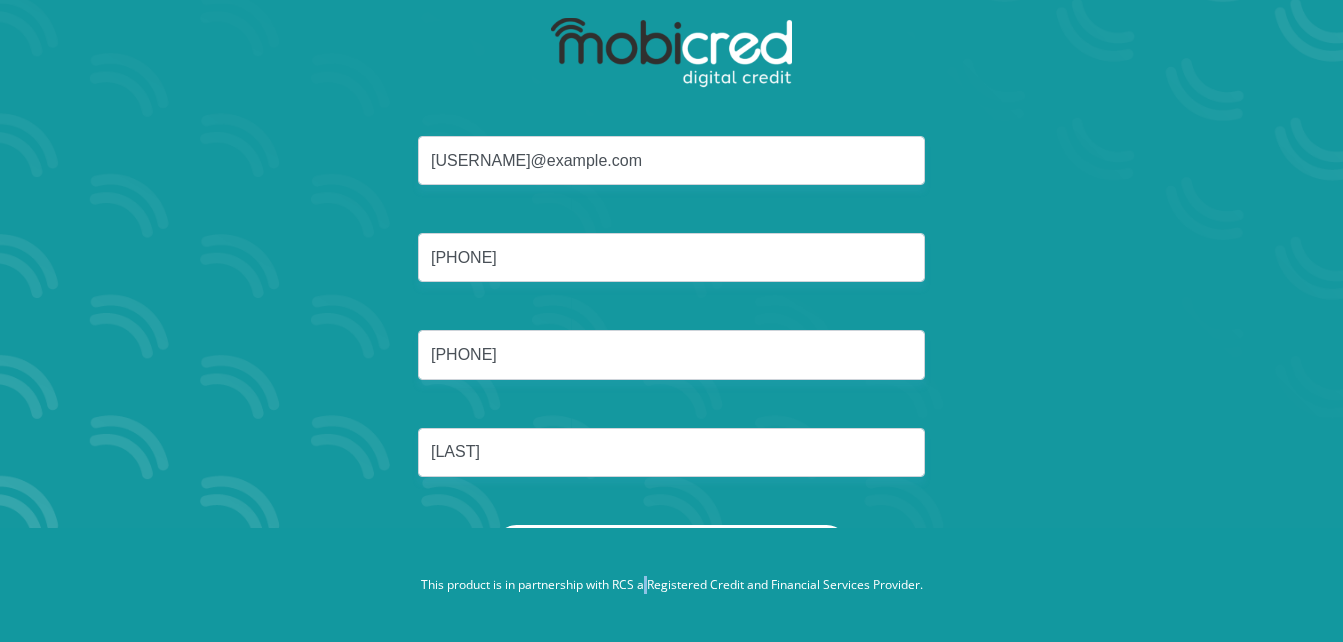 click on "Reset Password" at bounding box center [671, 547] 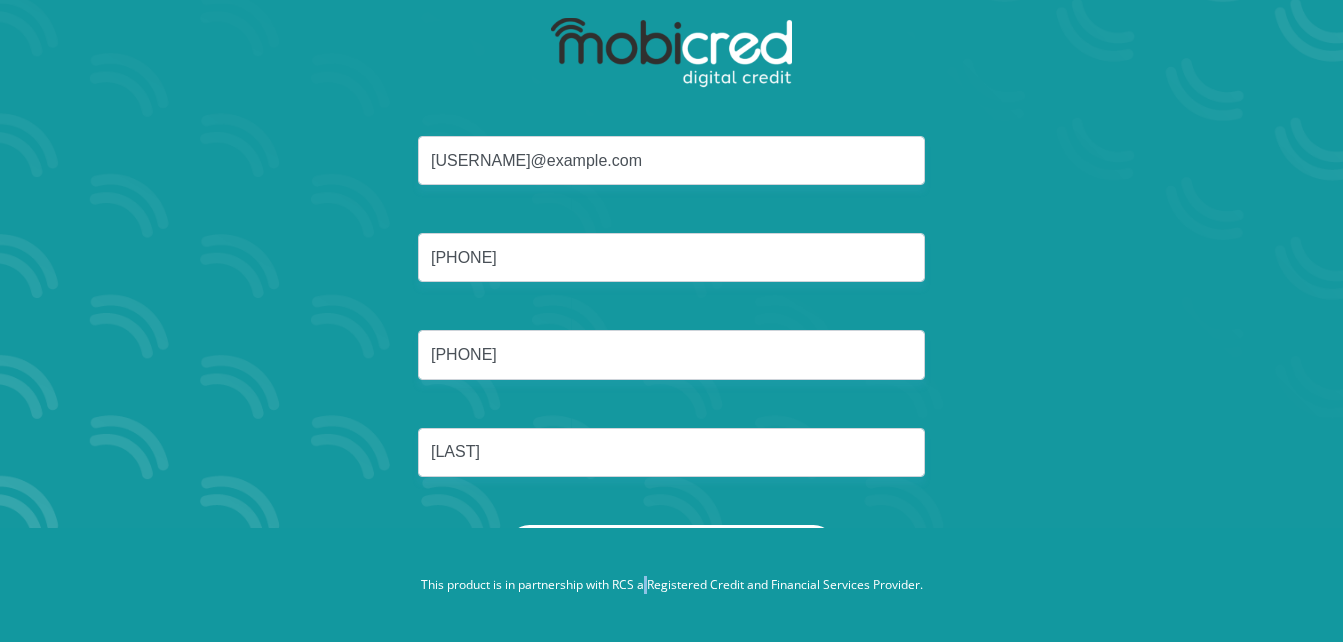 scroll, scrollTop: 0, scrollLeft: 0, axis: both 